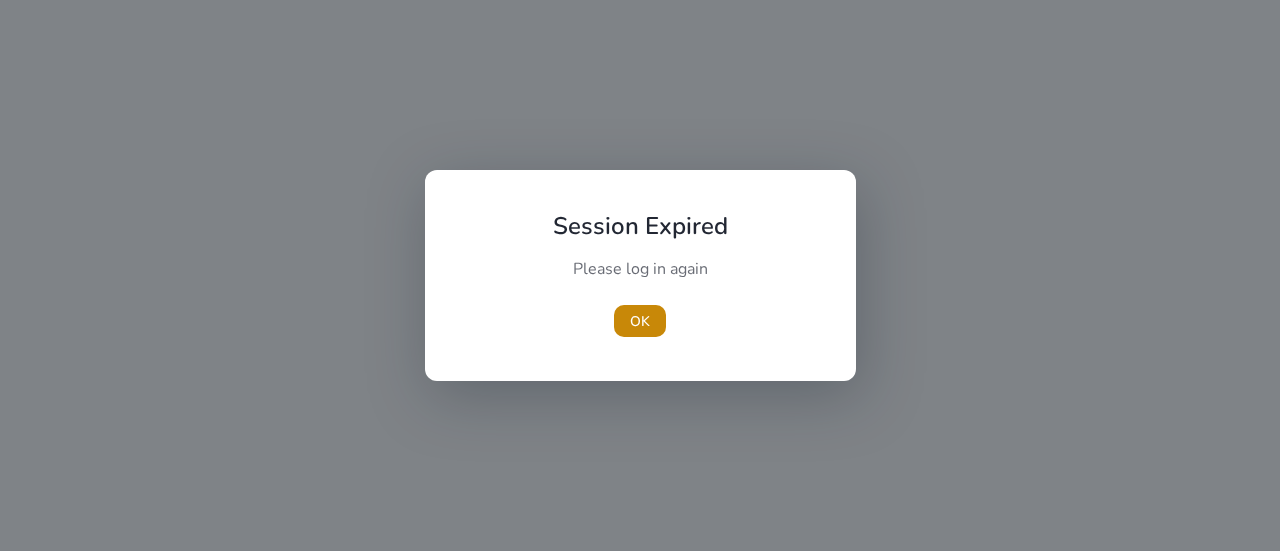 scroll, scrollTop: 0, scrollLeft: 0, axis: both 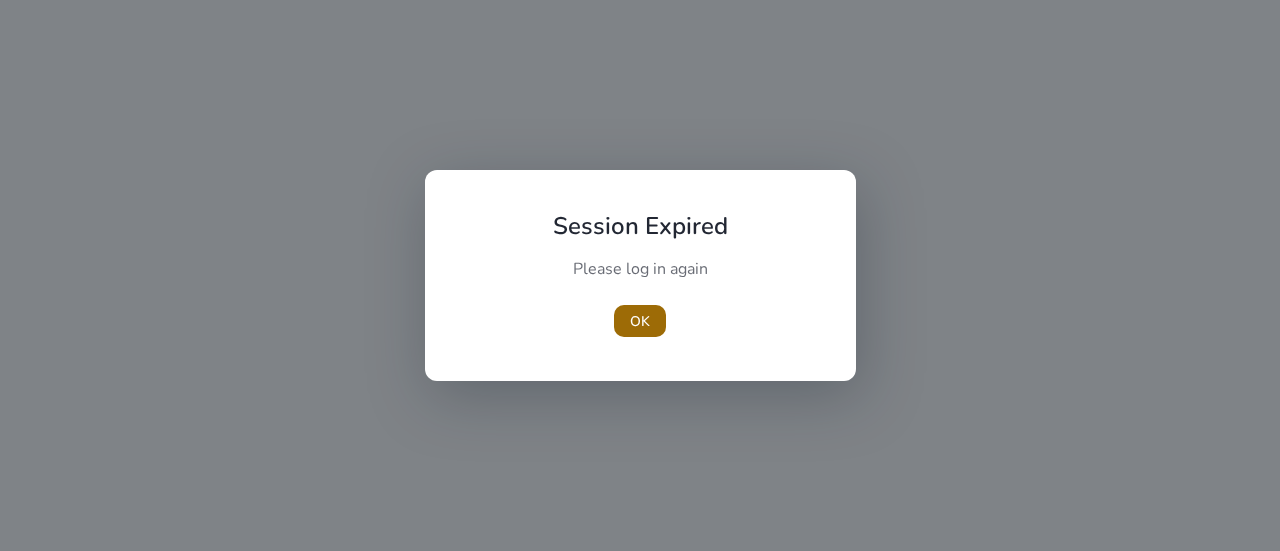 click at bounding box center (640, 321) 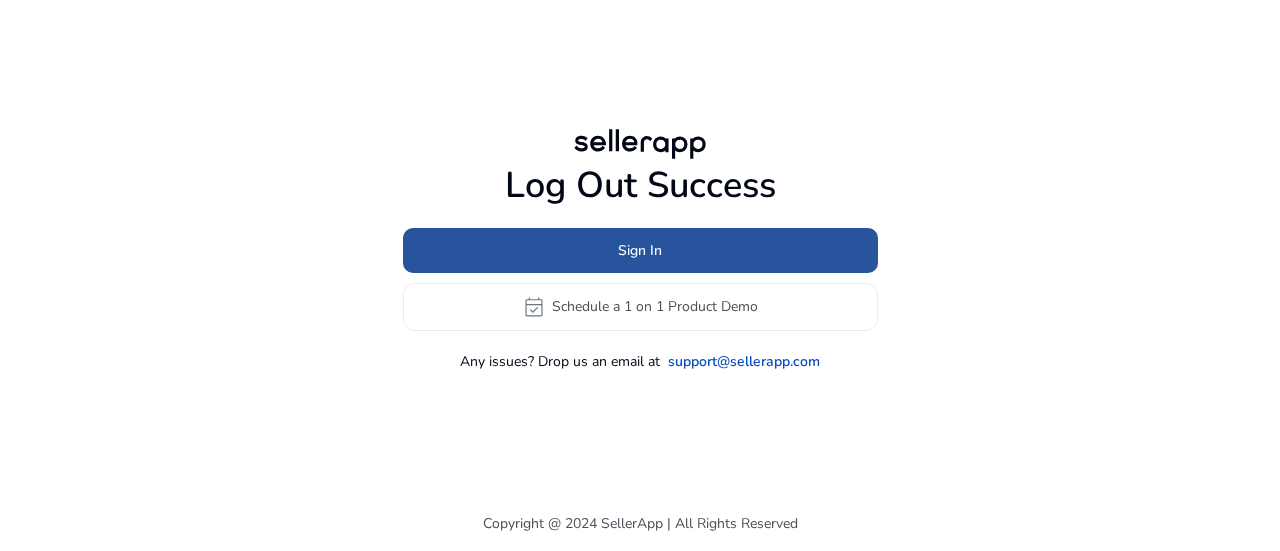 click 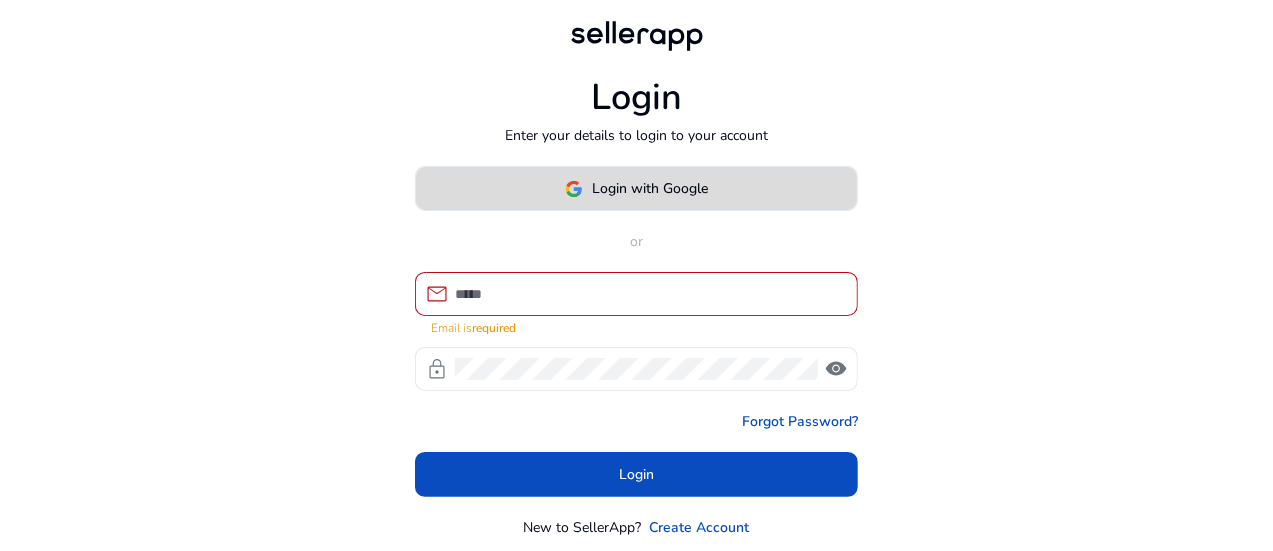click 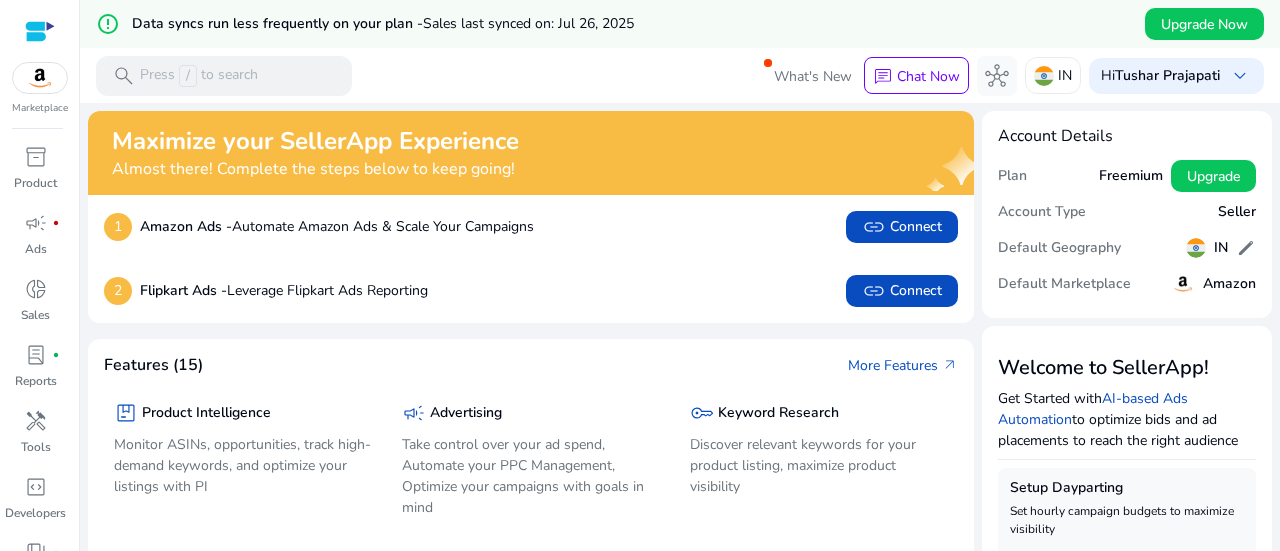 scroll, scrollTop: 0, scrollLeft: 0, axis: both 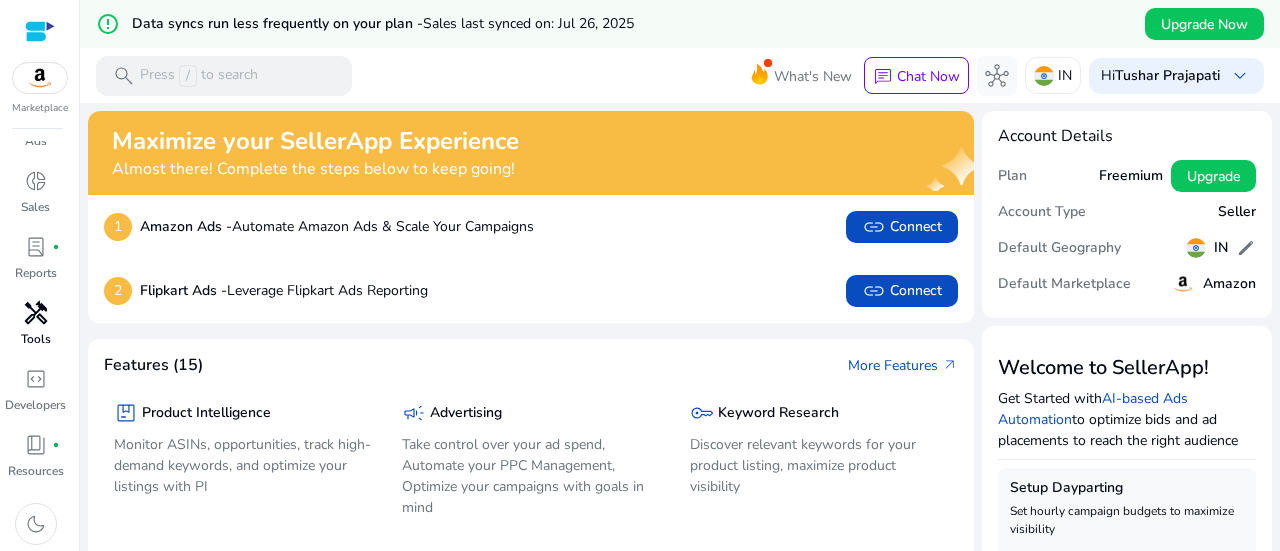 click on "handyman" at bounding box center [36, 313] 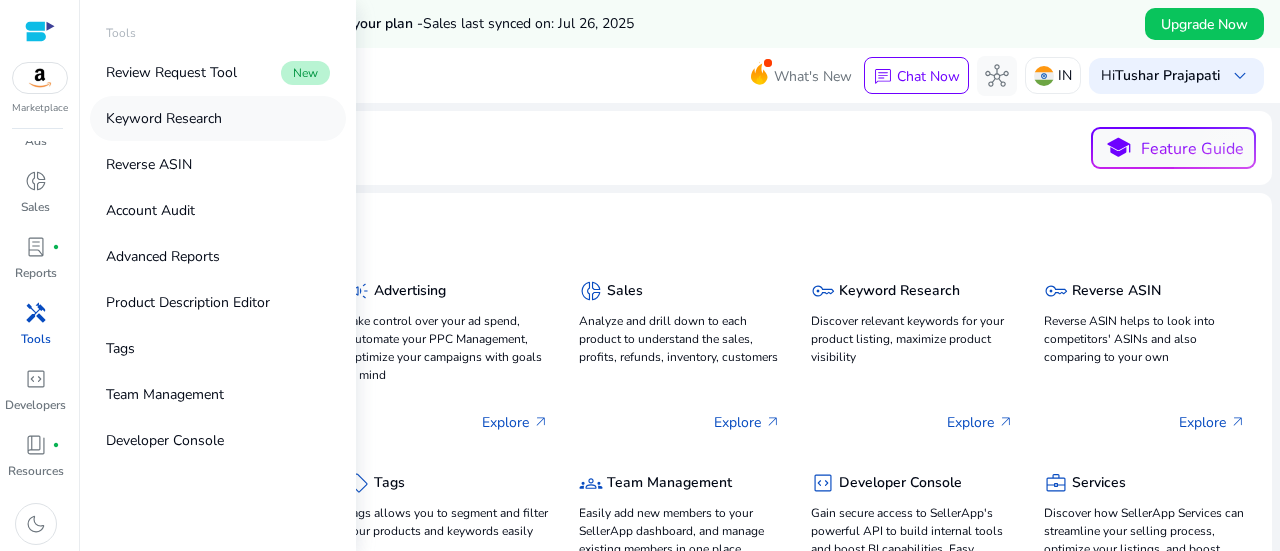click on "Keyword Research" at bounding box center [164, 118] 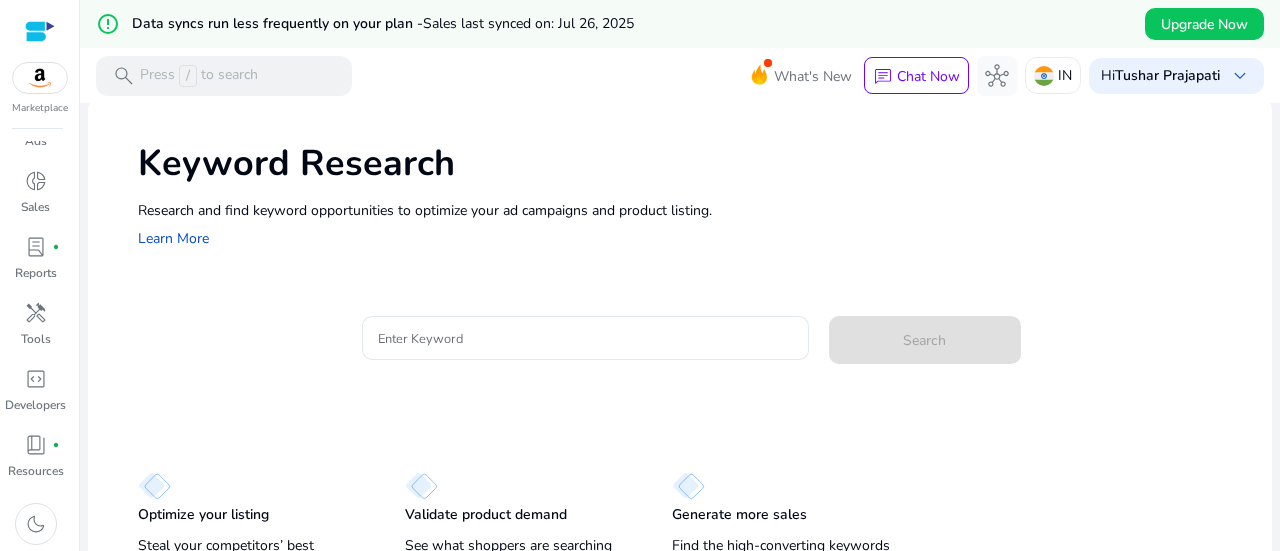 scroll, scrollTop: 100, scrollLeft: 0, axis: vertical 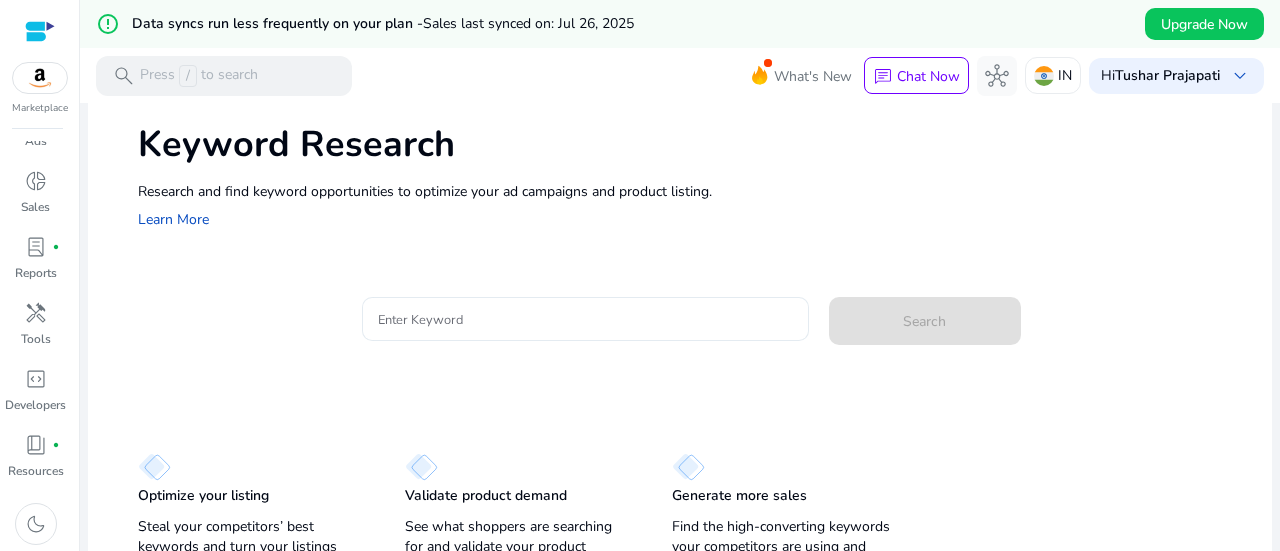 click 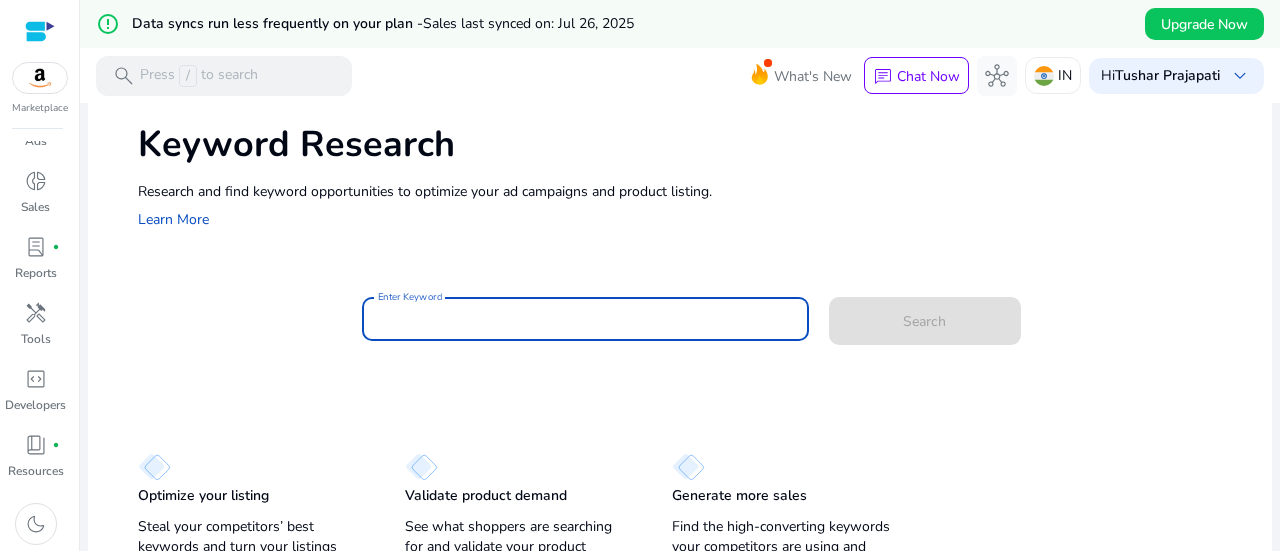 click on "Enter Keyword" at bounding box center (585, 319) 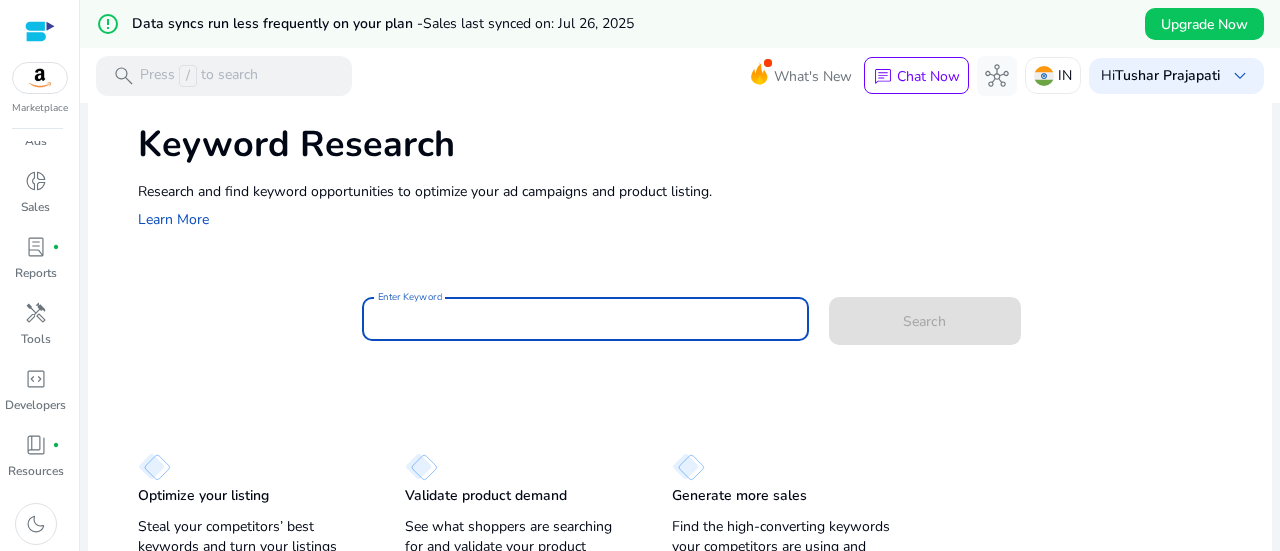 paste on "**********" 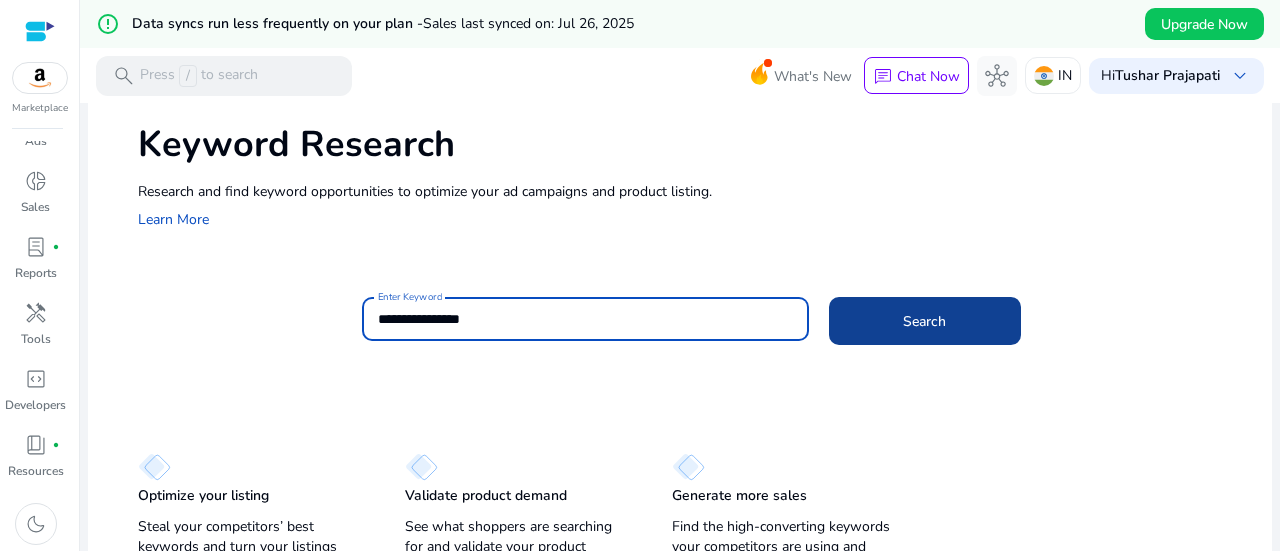 type on "**********" 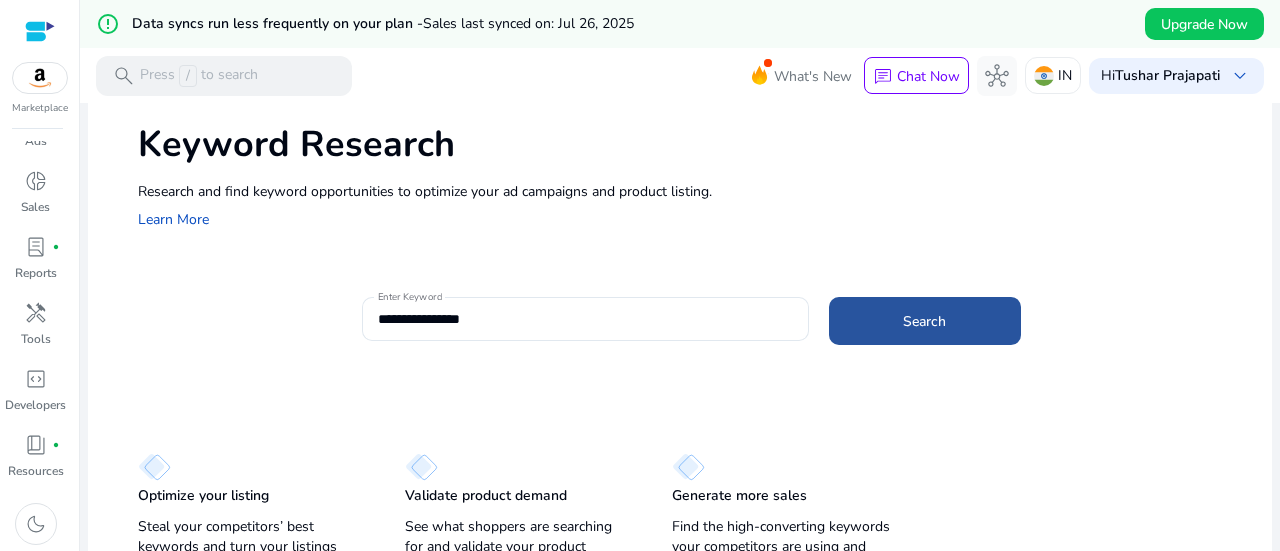 click 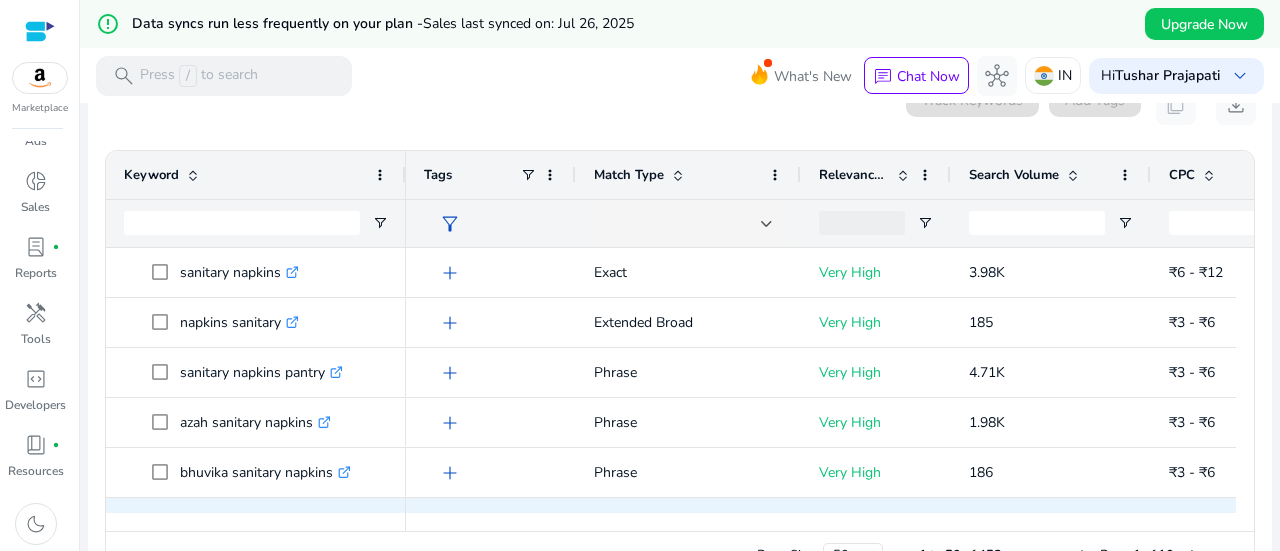 scroll, scrollTop: 286, scrollLeft: 0, axis: vertical 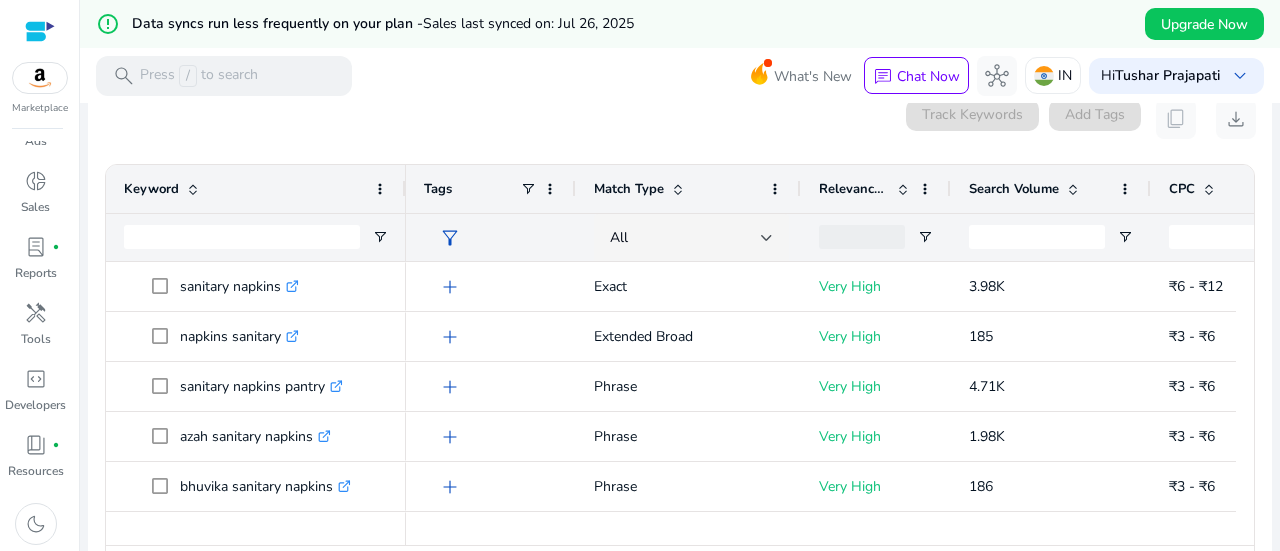 drag, startPoint x: 704, startPoint y: 547, endPoint x: 780, endPoint y: 547, distance: 76 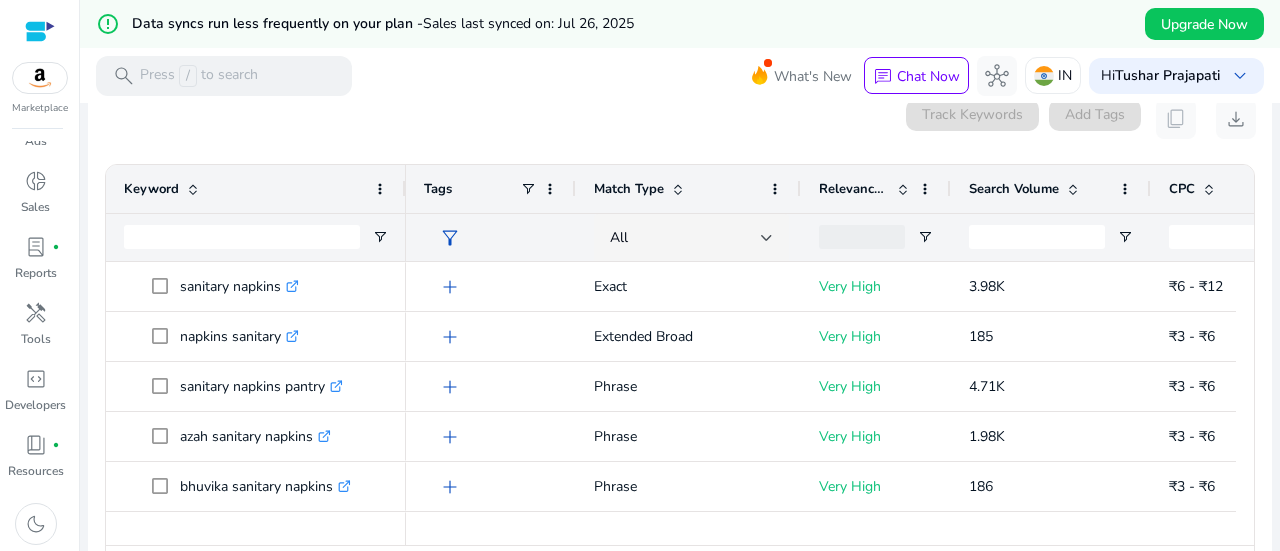 drag, startPoint x: 776, startPoint y: 544, endPoint x: 866, endPoint y: 540, distance: 90.088844 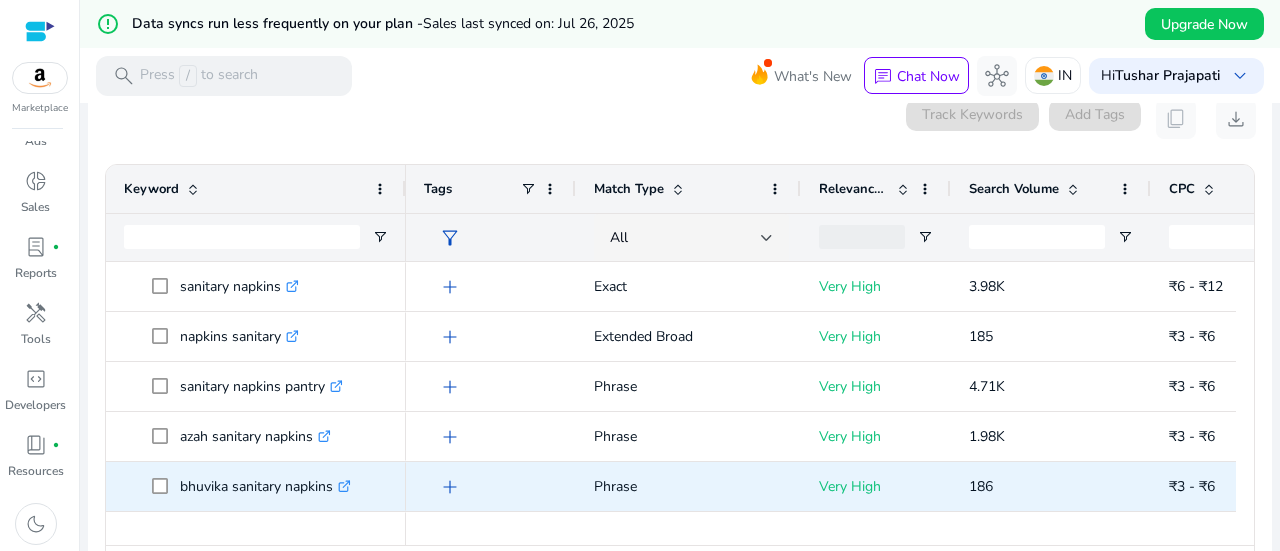 scroll, scrollTop: 100, scrollLeft: 0, axis: vertical 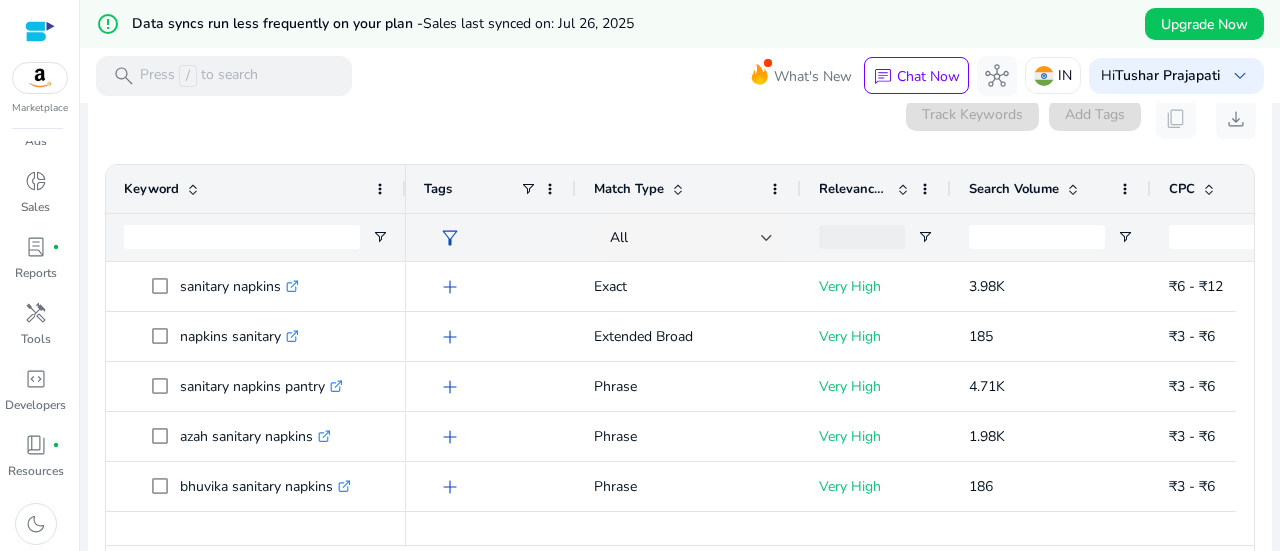 click at bounding box center [1073, 189] 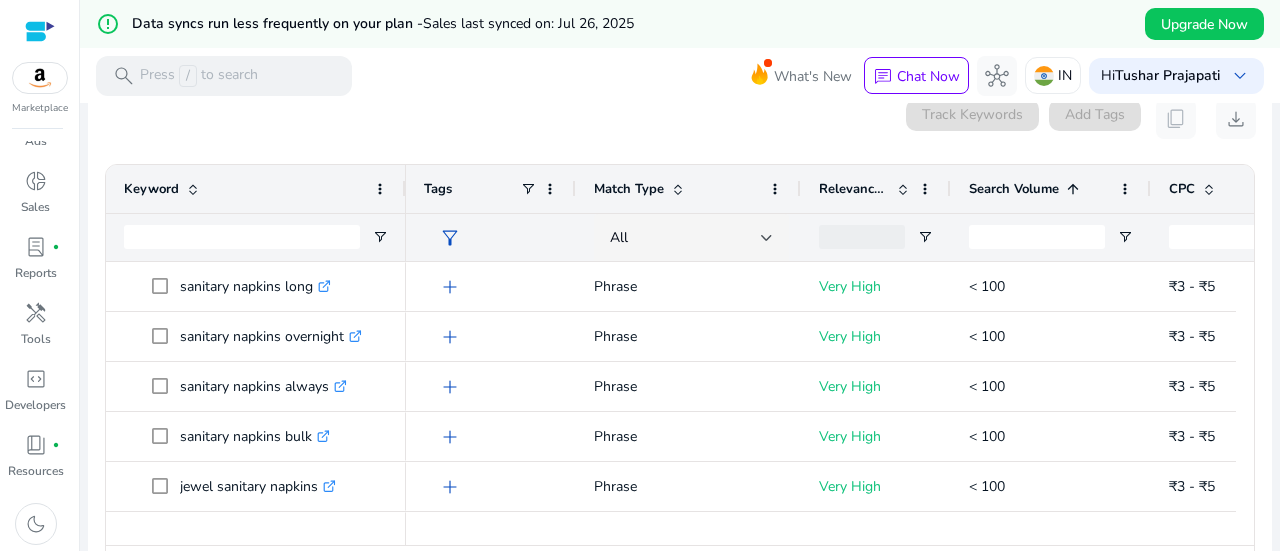 click at bounding box center (1073, 189) 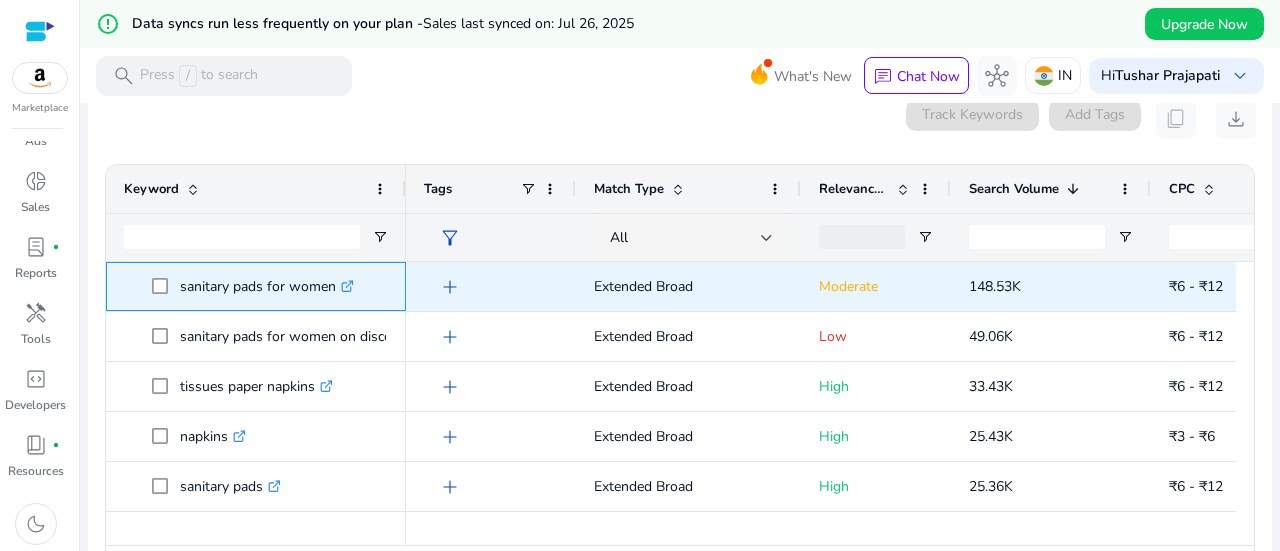 drag, startPoint x: 170, startPoint y: 289, endPoint x: 342, endPoint y: 287, distance: 172.01163 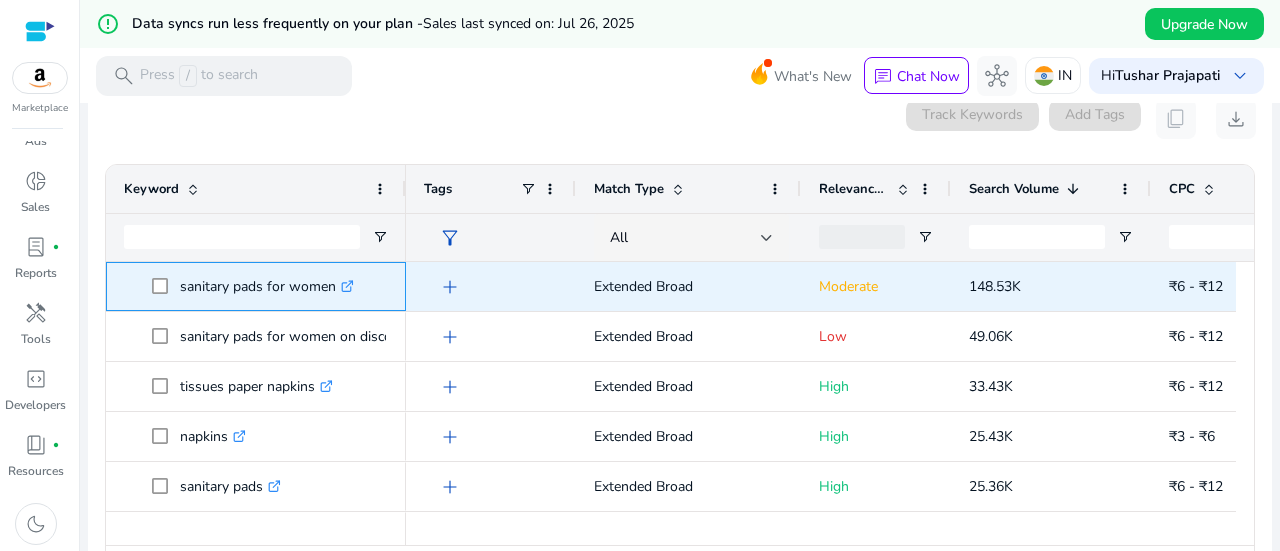 copy on "sanitary pads for women" 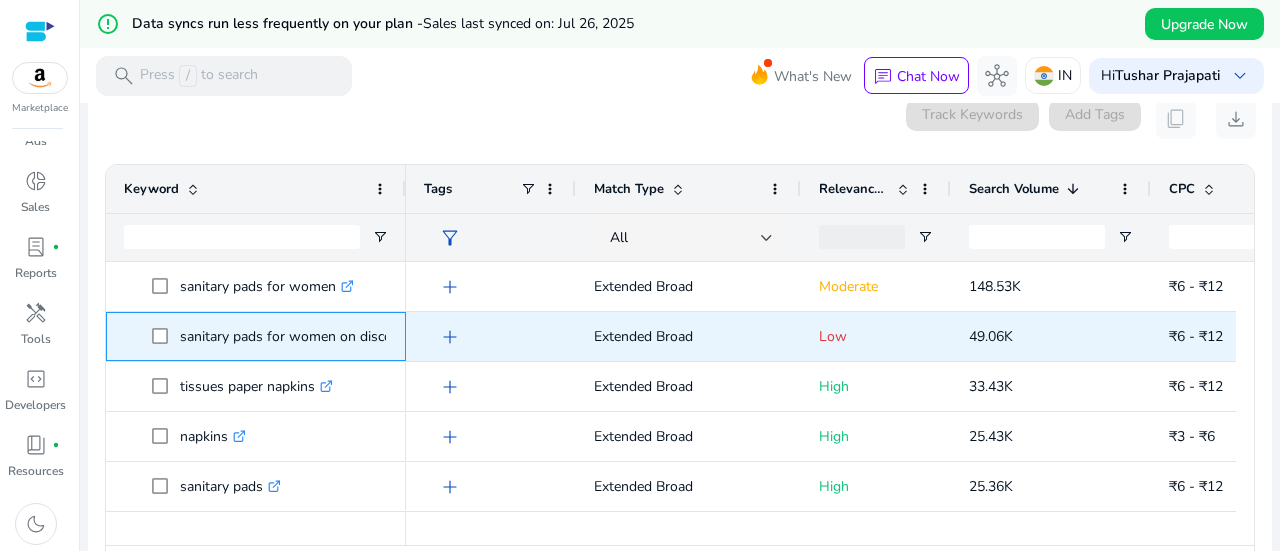 drag, startPoint x: 394, startPoint y: 331, endPoint x: 350, endPoint y: 327, distance: 44.181442 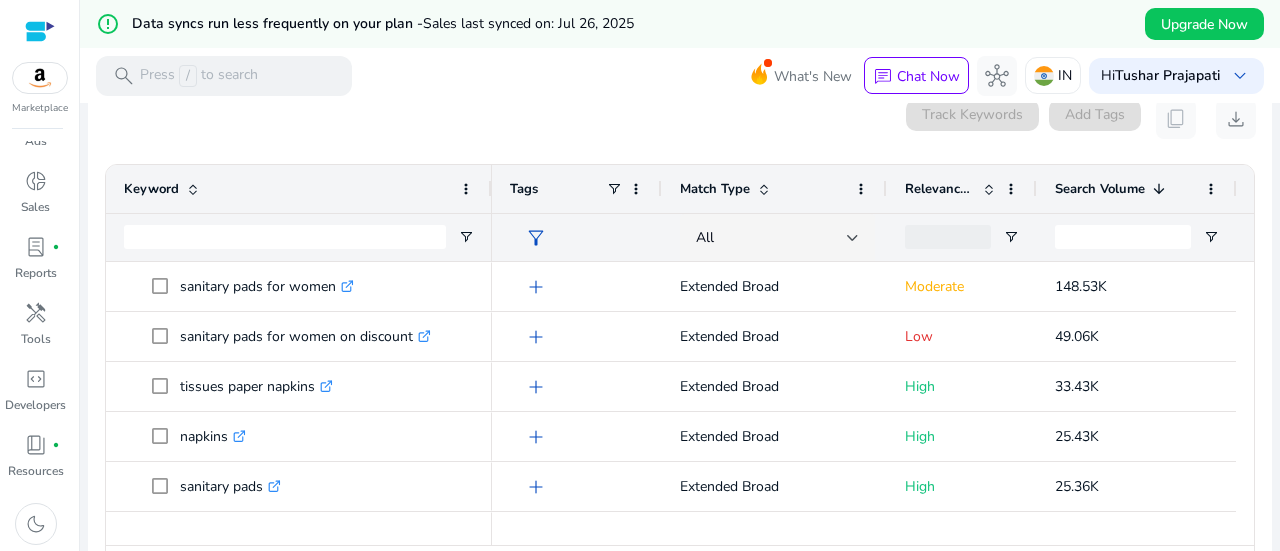 drag, startPoint x: 402, startPoint y: 179, endPoint x: 488, endPoint y: 179, distance: 86 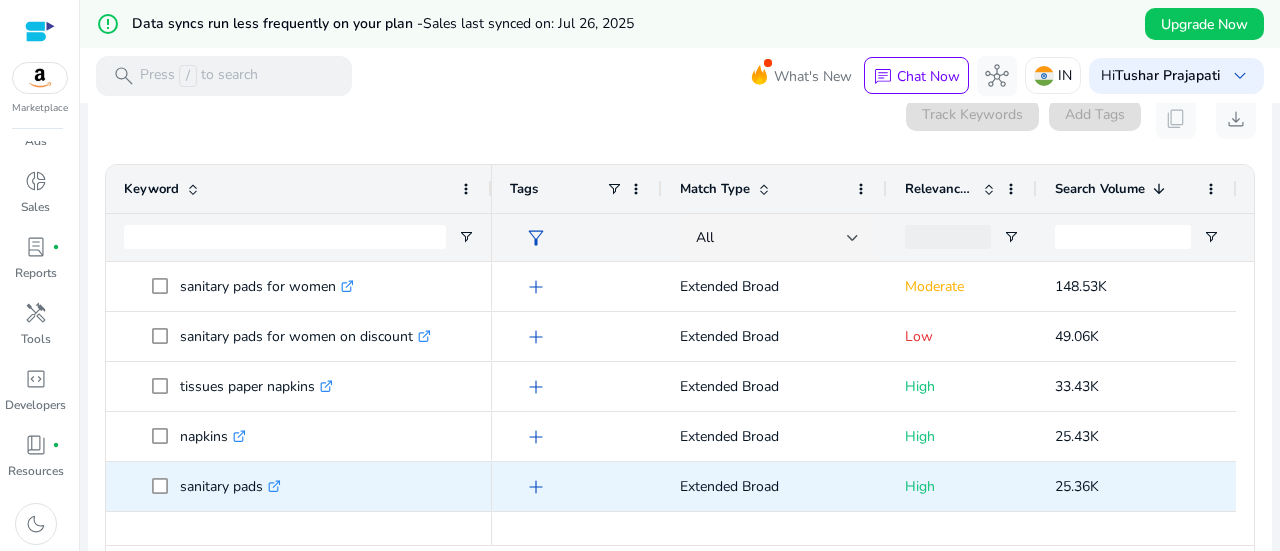 scroll, scrollTop: 100, scrollLeft: 0, axis: vertical 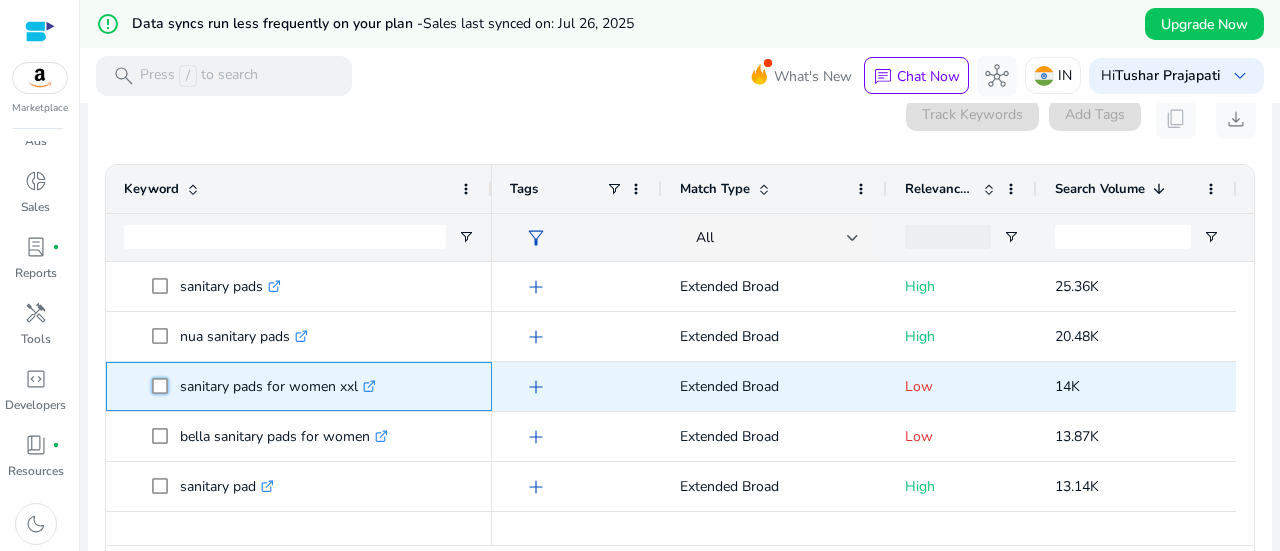 click on "sanitary pads for women xxl  .st0{fill:#2c8af8}" at bounding box center (313, 386) 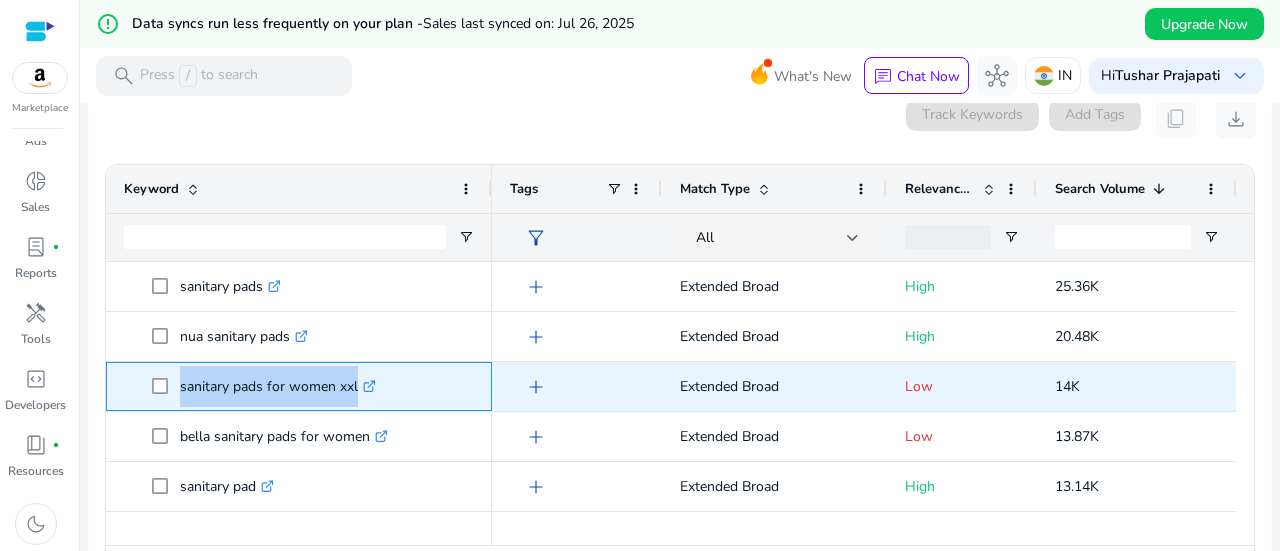 drag, startPoint x: 401, startPoint y: 384, endPoint x: 168, endPoint y: 393, distance: 233.17375 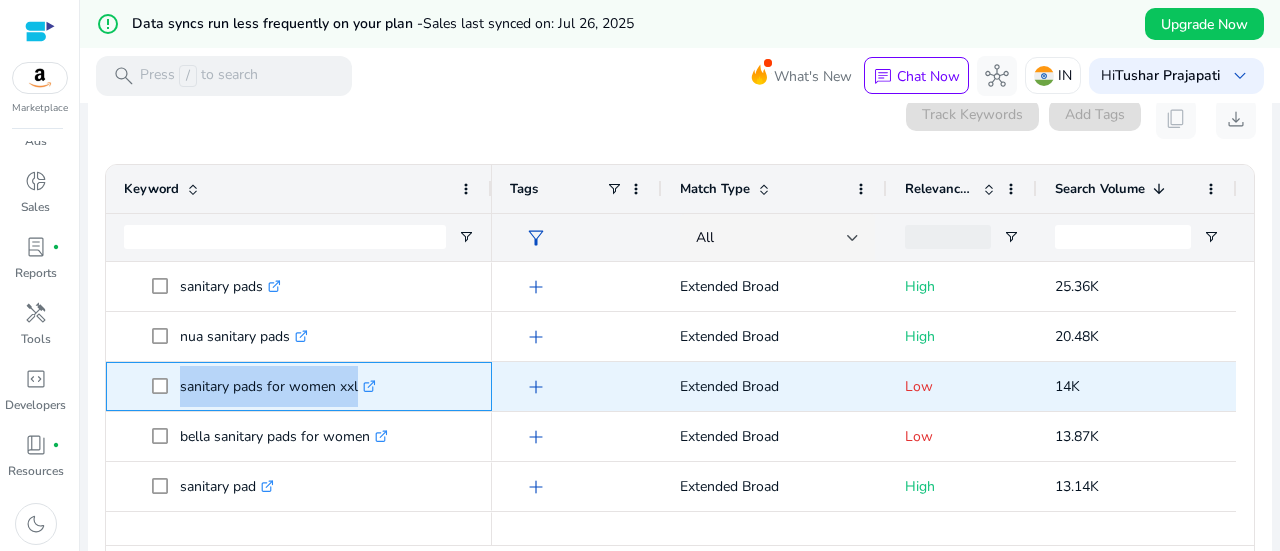 copy on "sanitary pads for women xxl  .st0{fill:#2c8af8}" 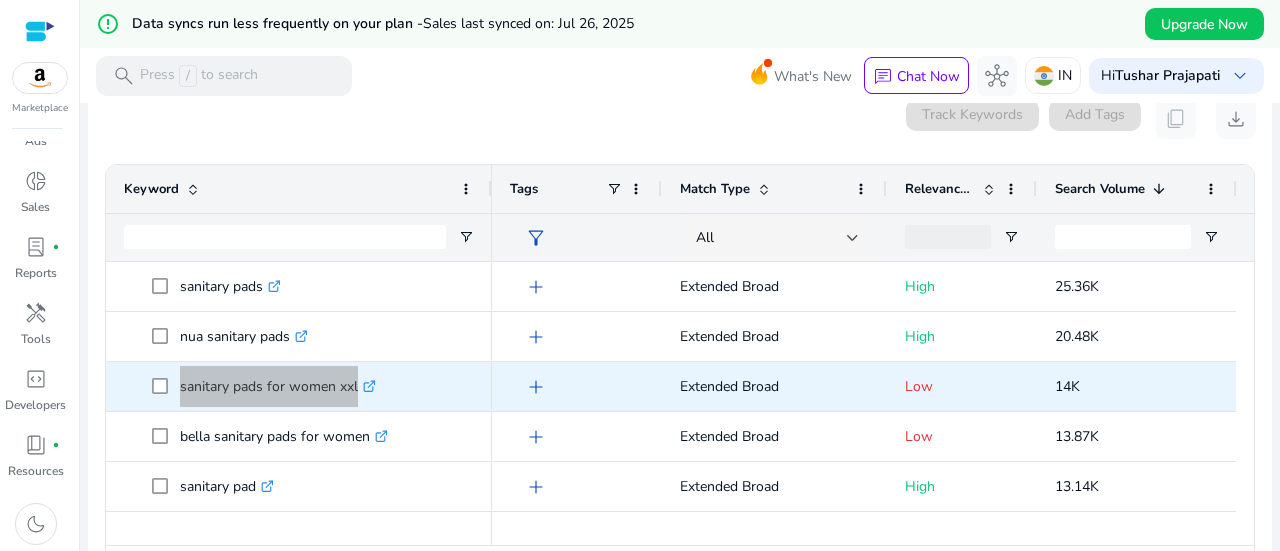 scroll, scrollTop: 286, scrollLeft: 0, axis: vertical 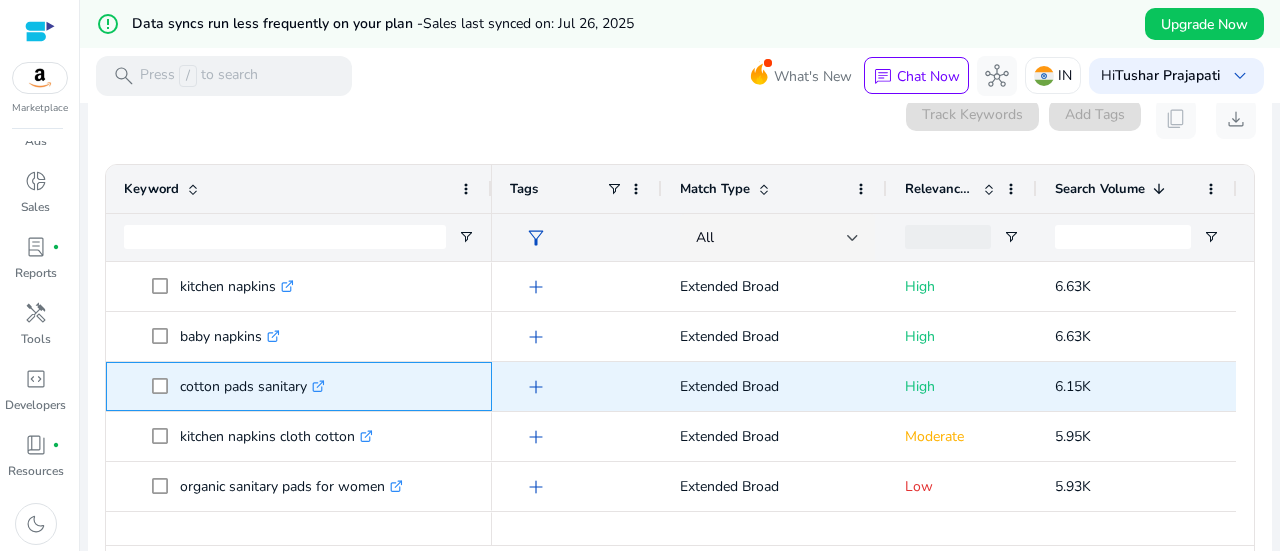 drag, startPoint x: 192, startPoint y: 384, endPoint x: 338, endPoint y: 383, distance: 146.00342 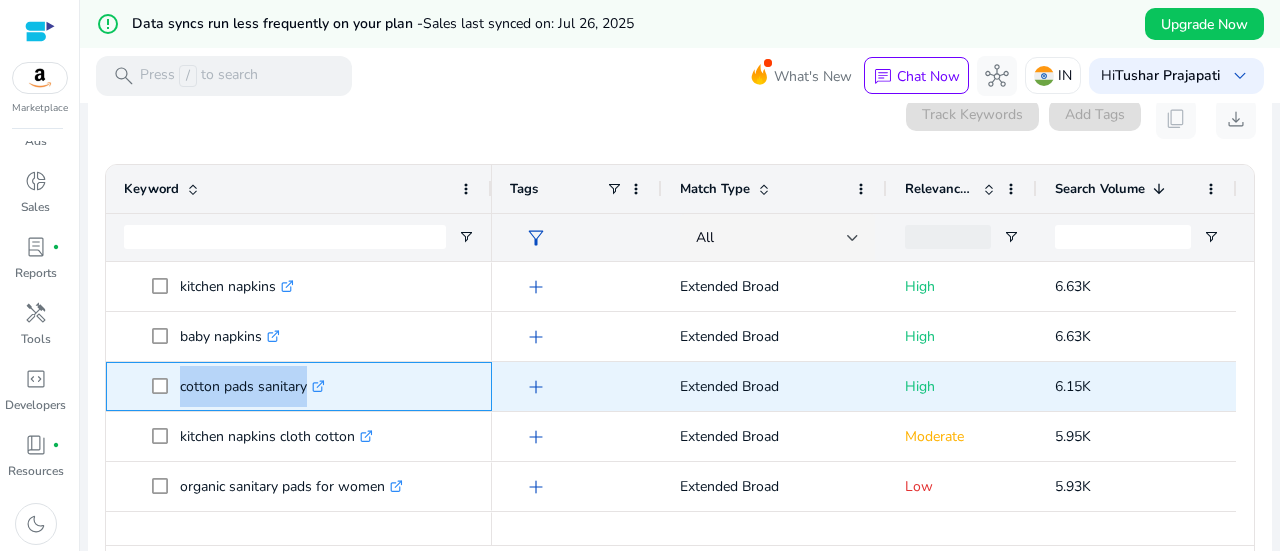 drag, startPoint x: 175, startPoint y: 387, endPoint x: 298, endPoint y: 383, distance: 123.065025 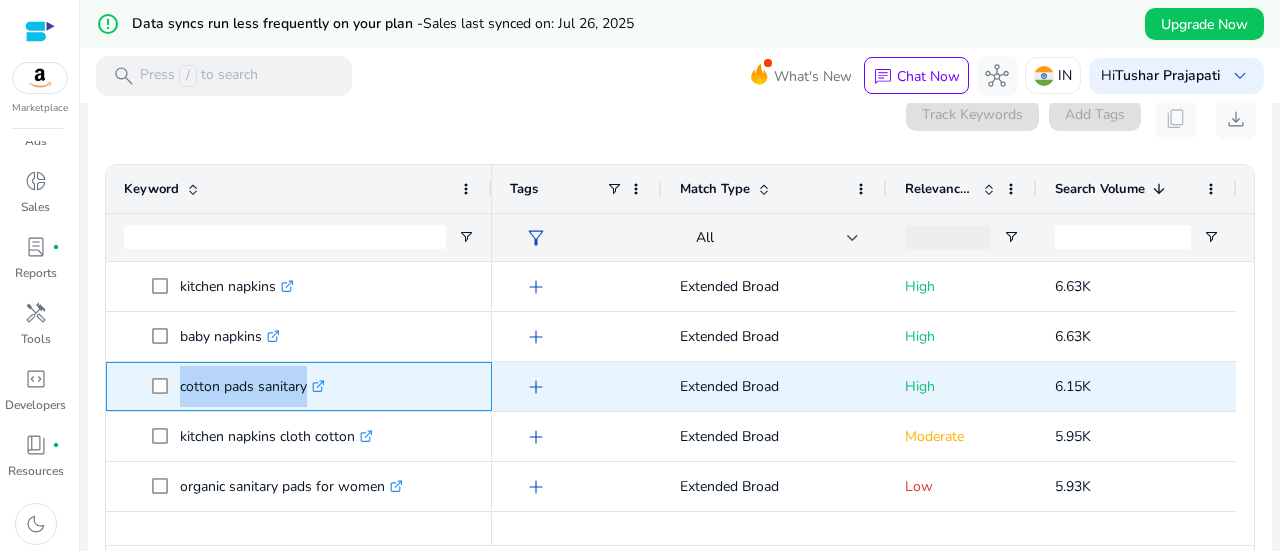 click on "cotton pads sanitary  .st0{fill:#2c8af8}" at bounding box center (252, 386) 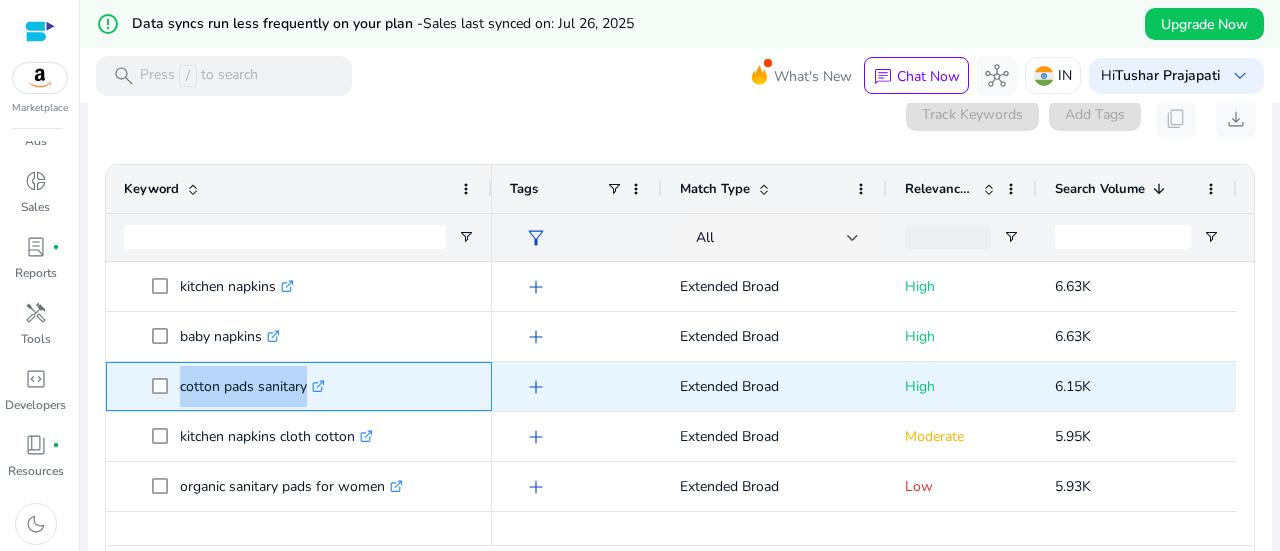 copy on "cotton pads sanitary" 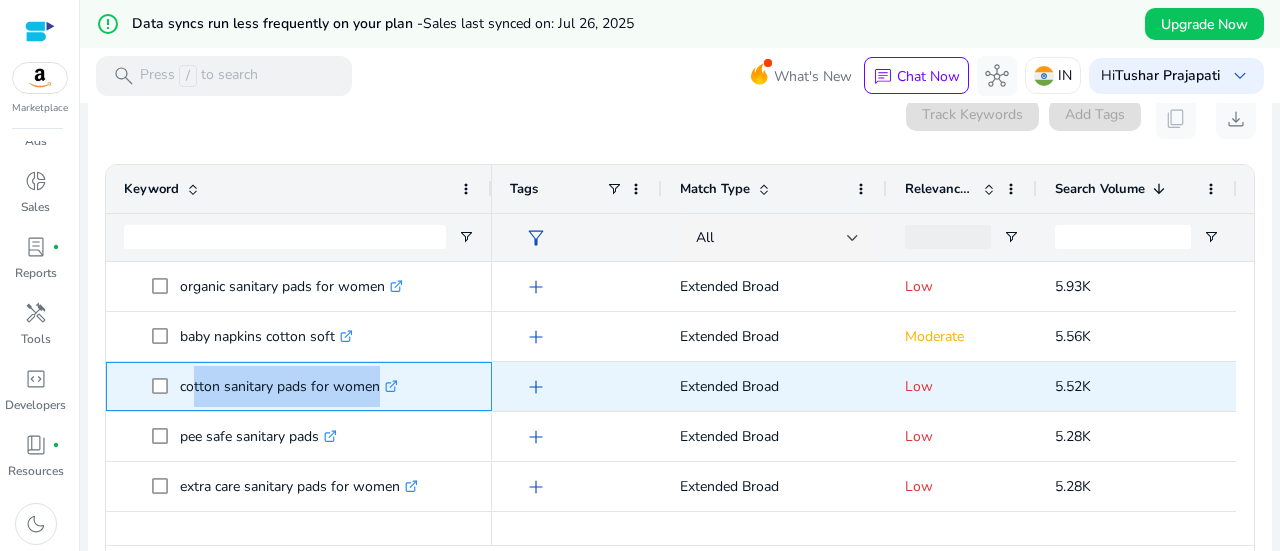 drag, startPoint x: 208, startPoint y: 389, endPoint x: 420, endPoint y: 394, distance: 212.05896 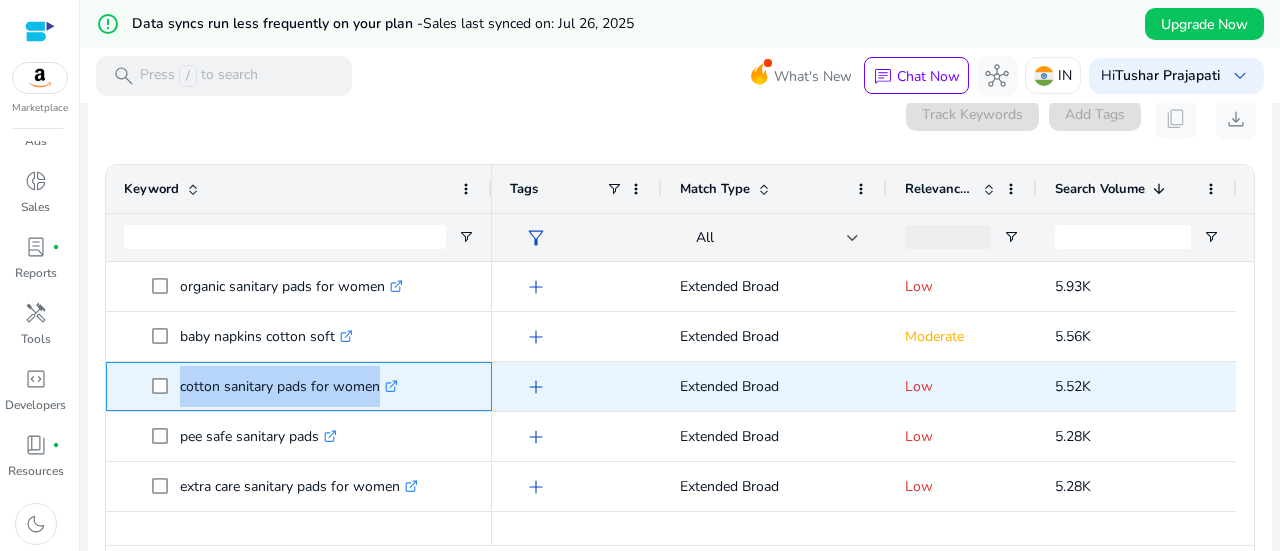 drag, startPoint x: 174, startPoint y: 382, endPoint x: 472, endPoint y: 389, distance: 298.0822 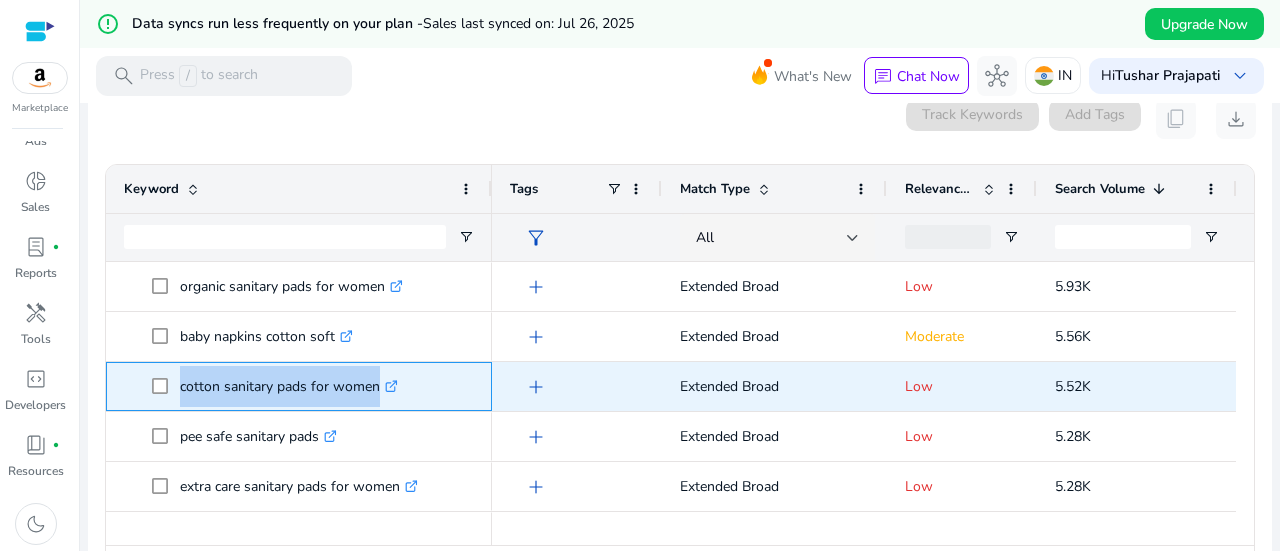 copy on "cotton sanitary pads for women  .st0{fill:#2c8af8}" 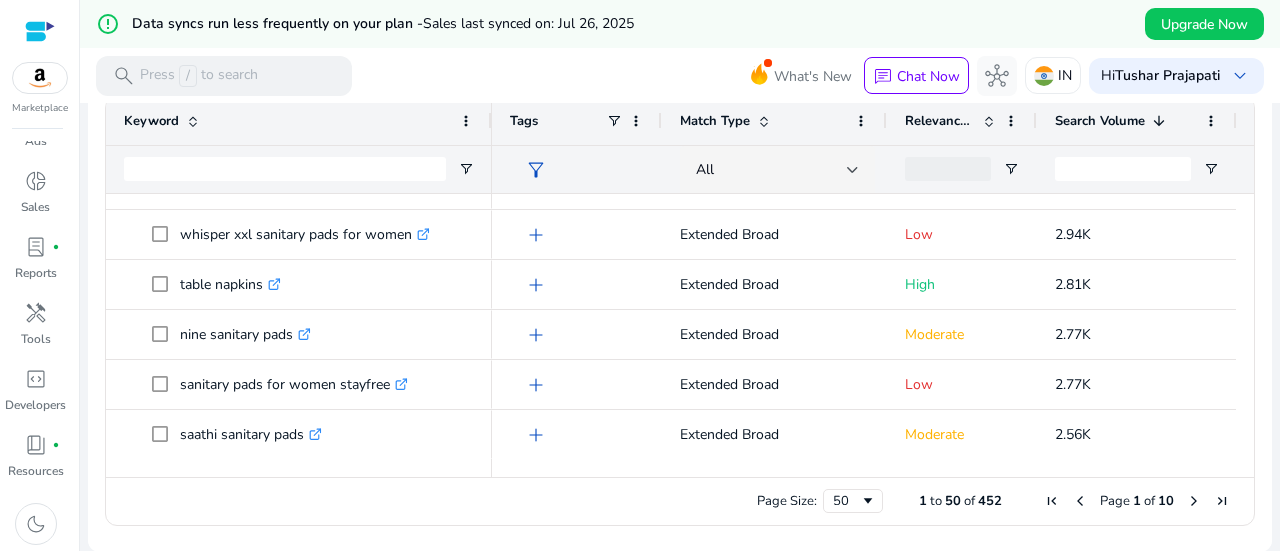 click at bounding box center [1194, 501] 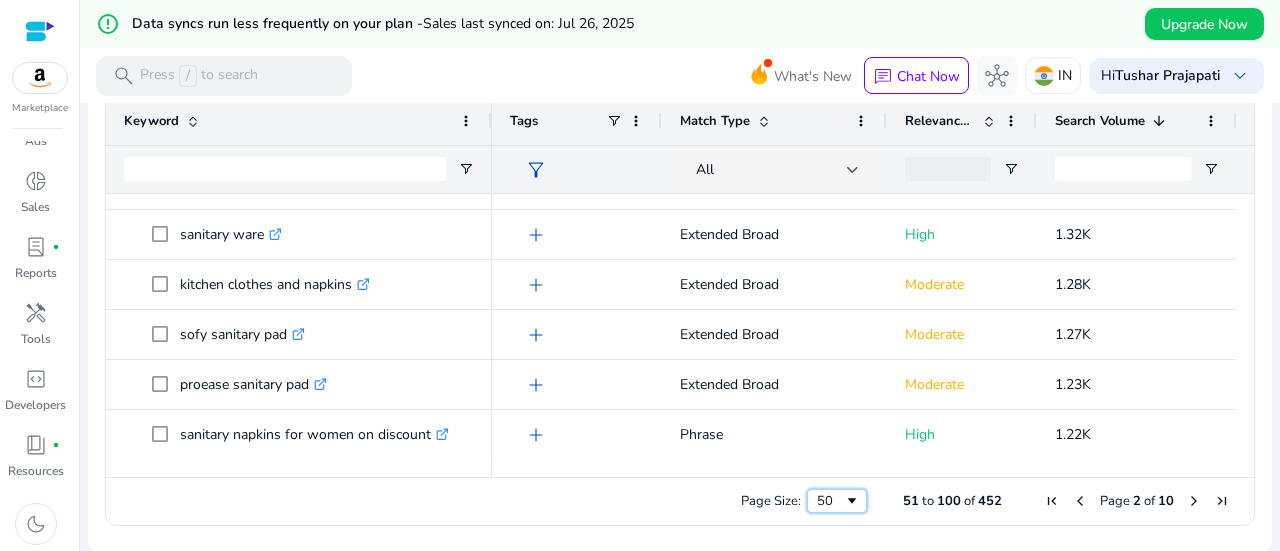click at bounding box center [852, 501] 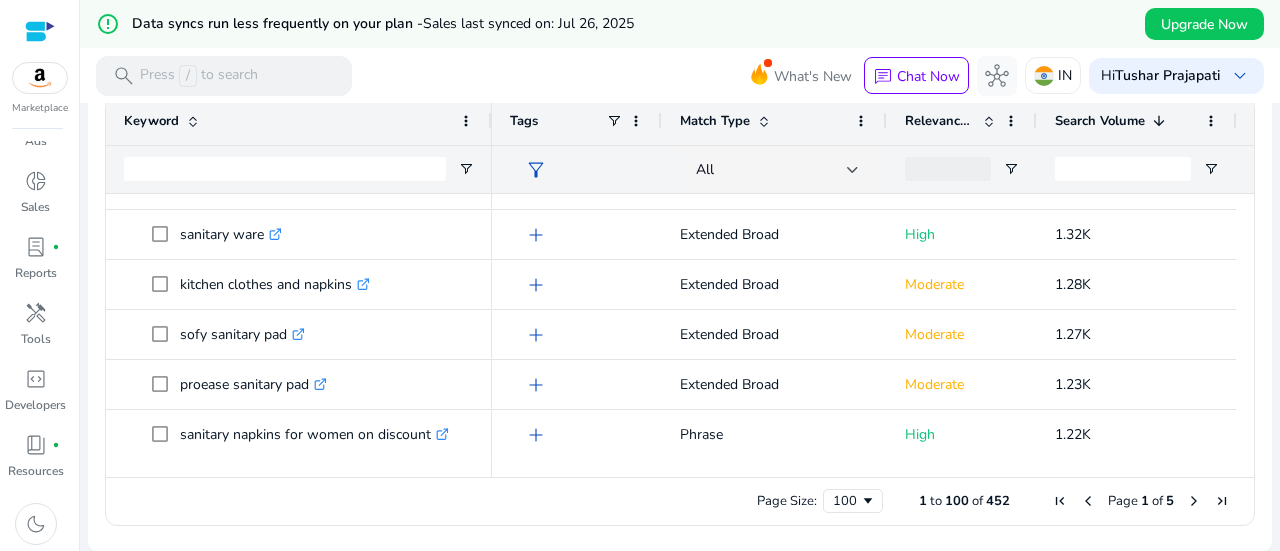 click at bounding box center [1194, 501] 